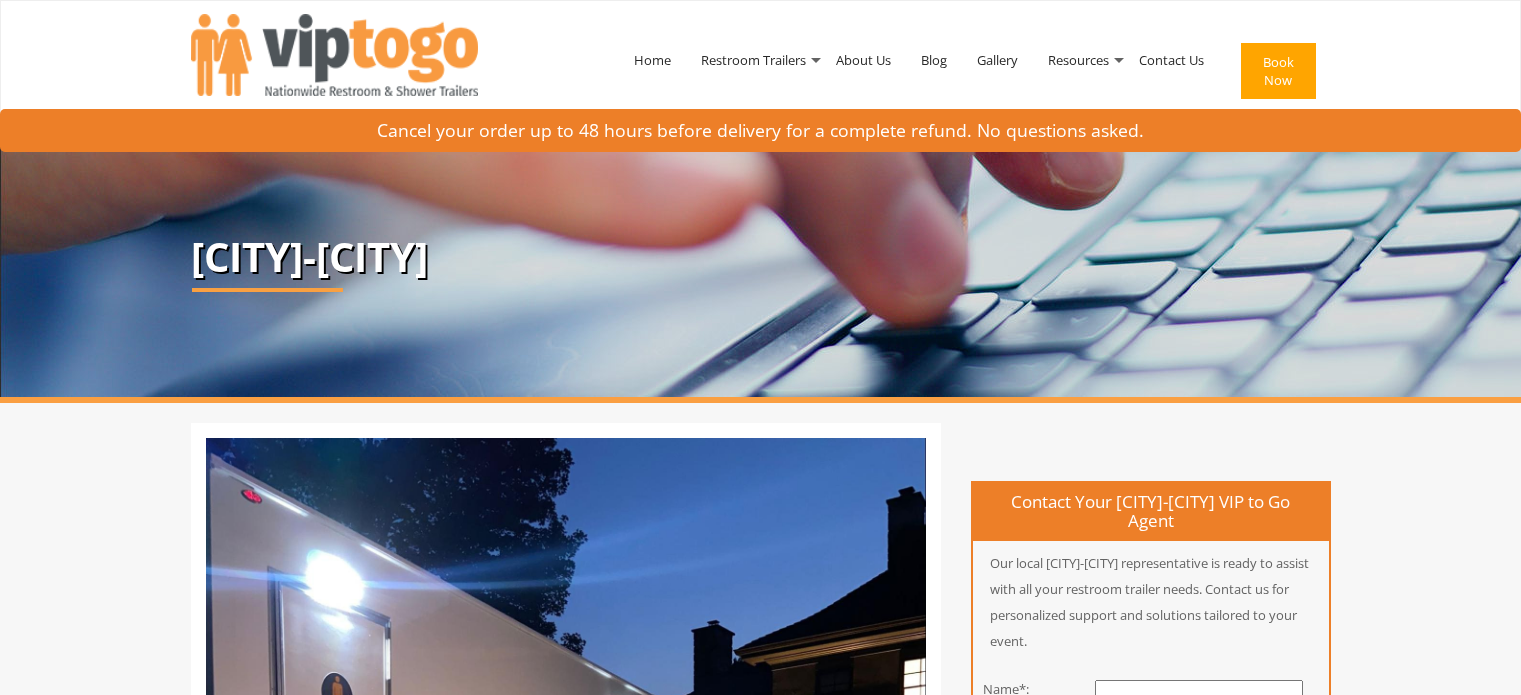 scroll, scrollTop: 0, scrollLeft: 0, axis: both 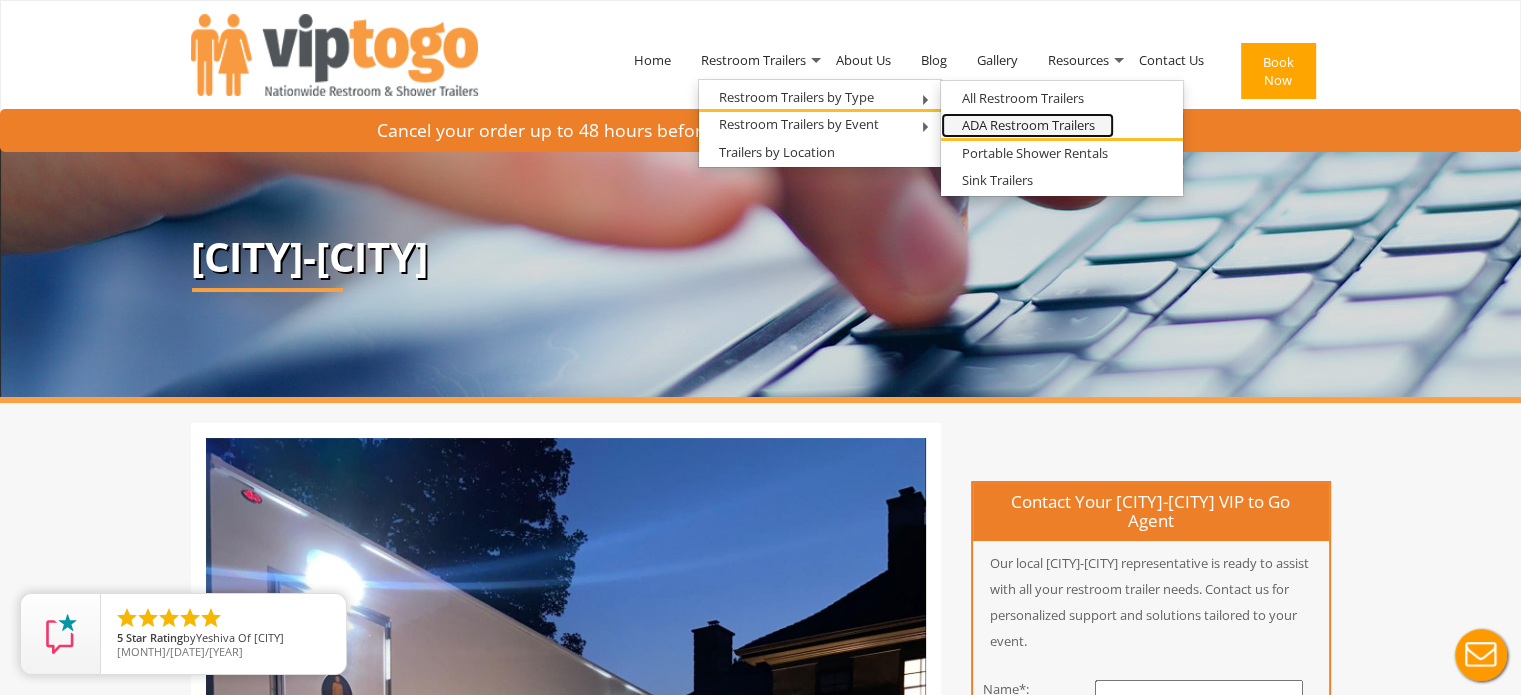 click on "ADA Restroom Trailers" at bounding box center (1027, 125) 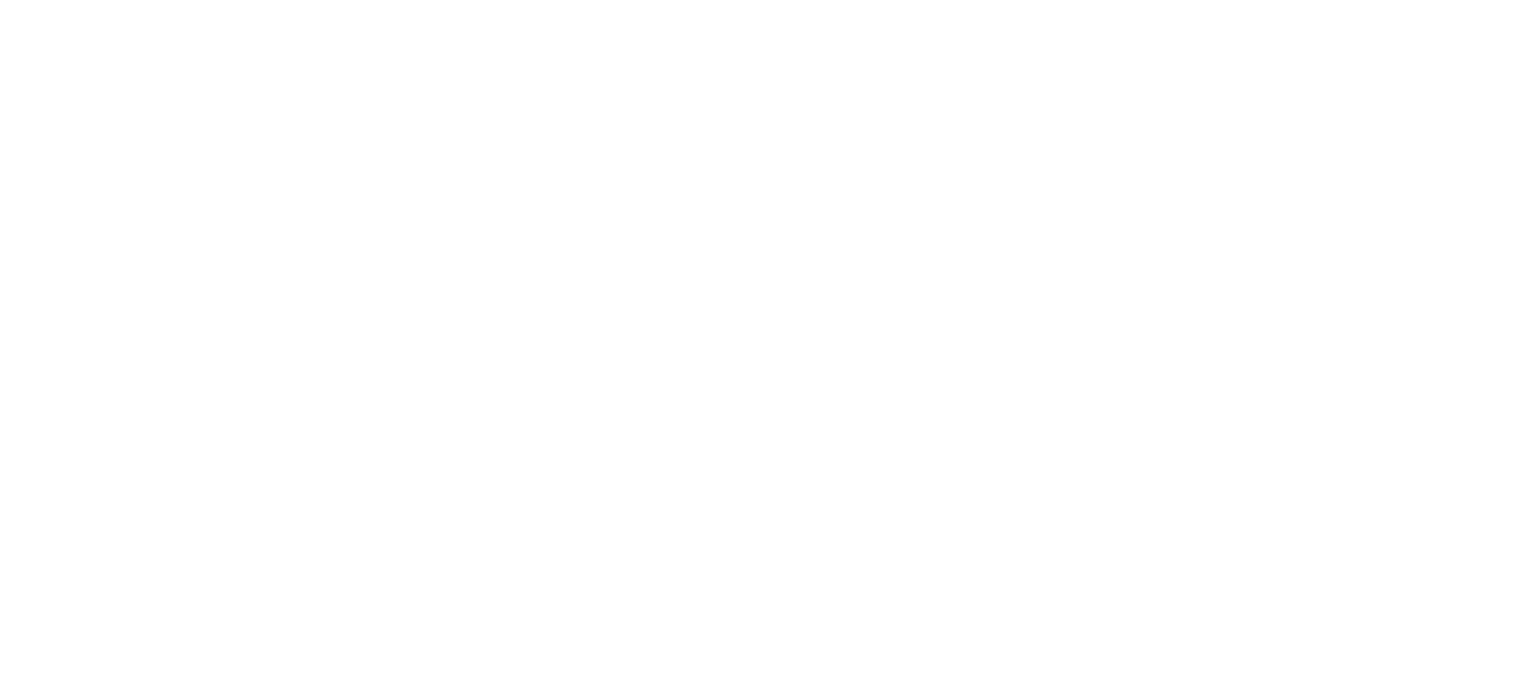 scroll, scrollTop: 0, scrollLeft: 0, axis: both 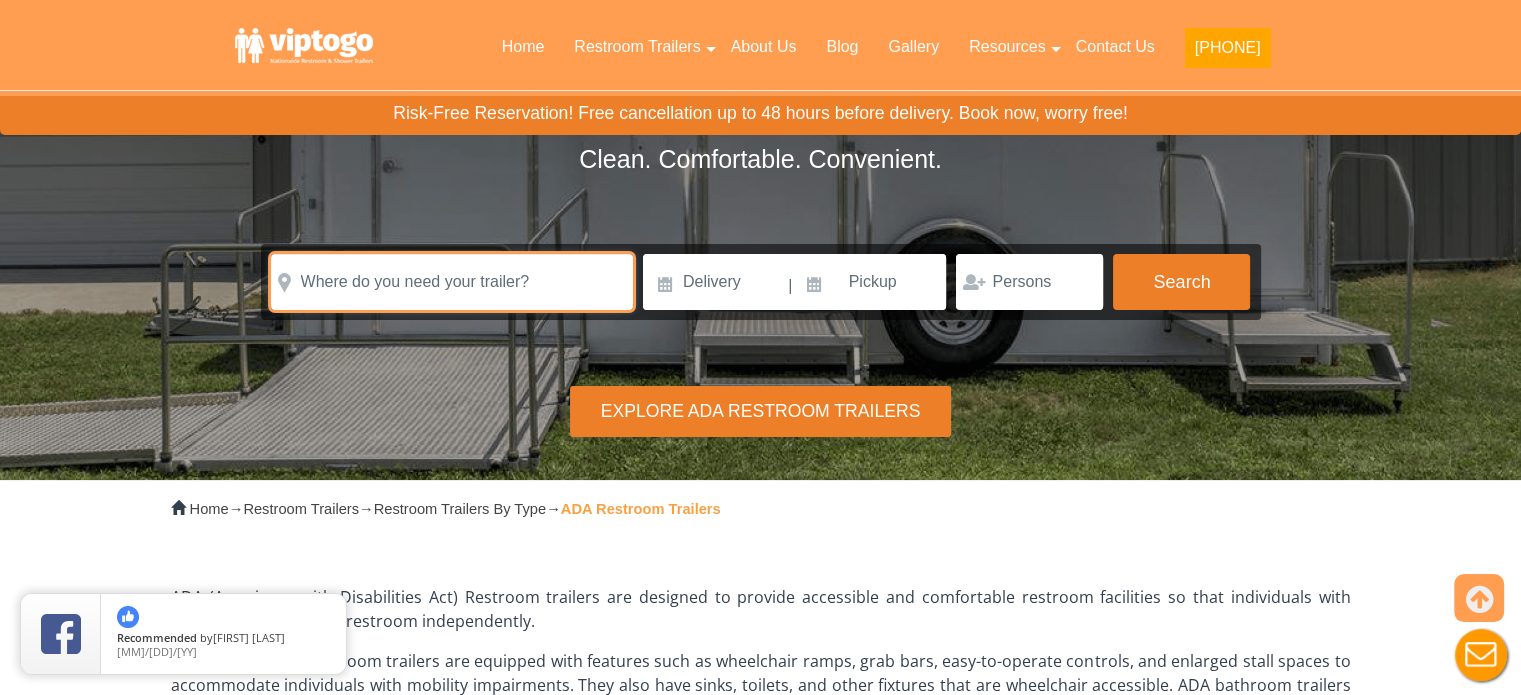 click at bounding box center (452, 282) 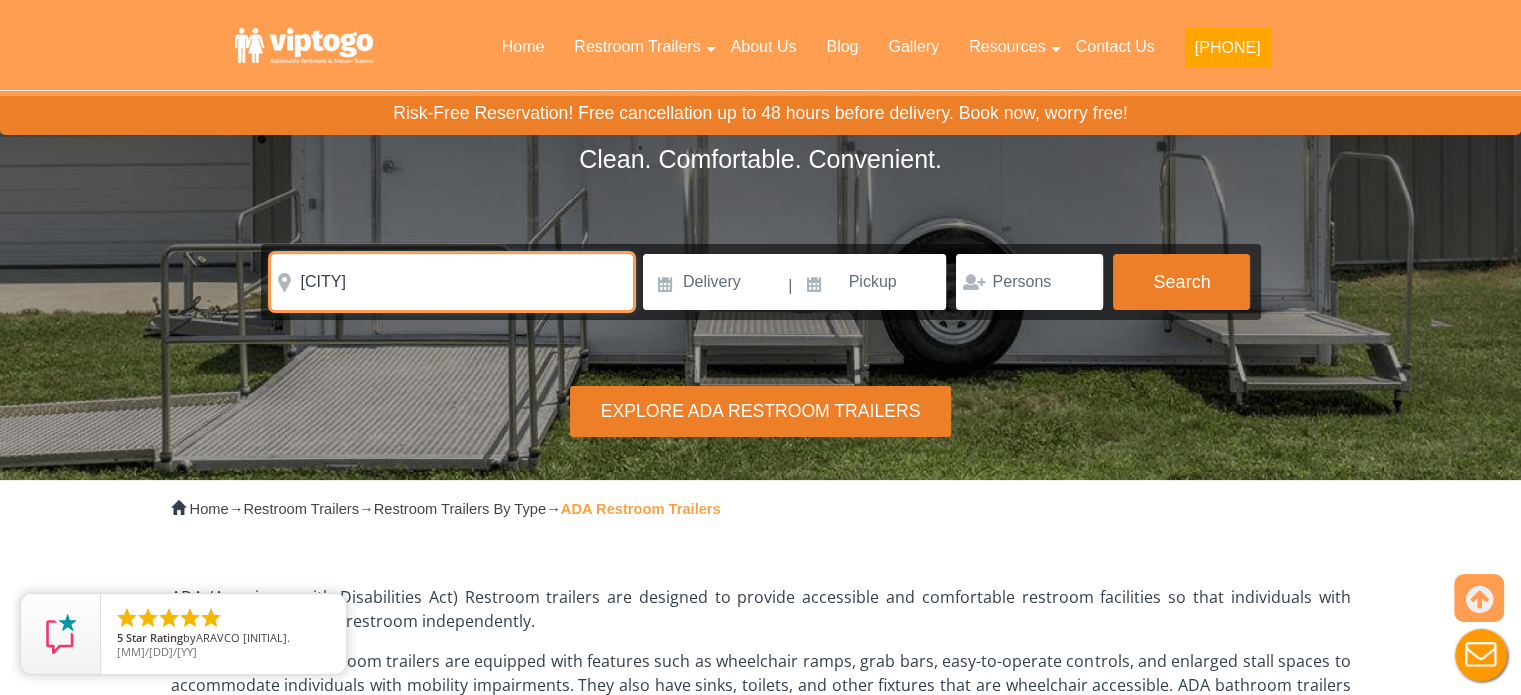 type on "kansas city" 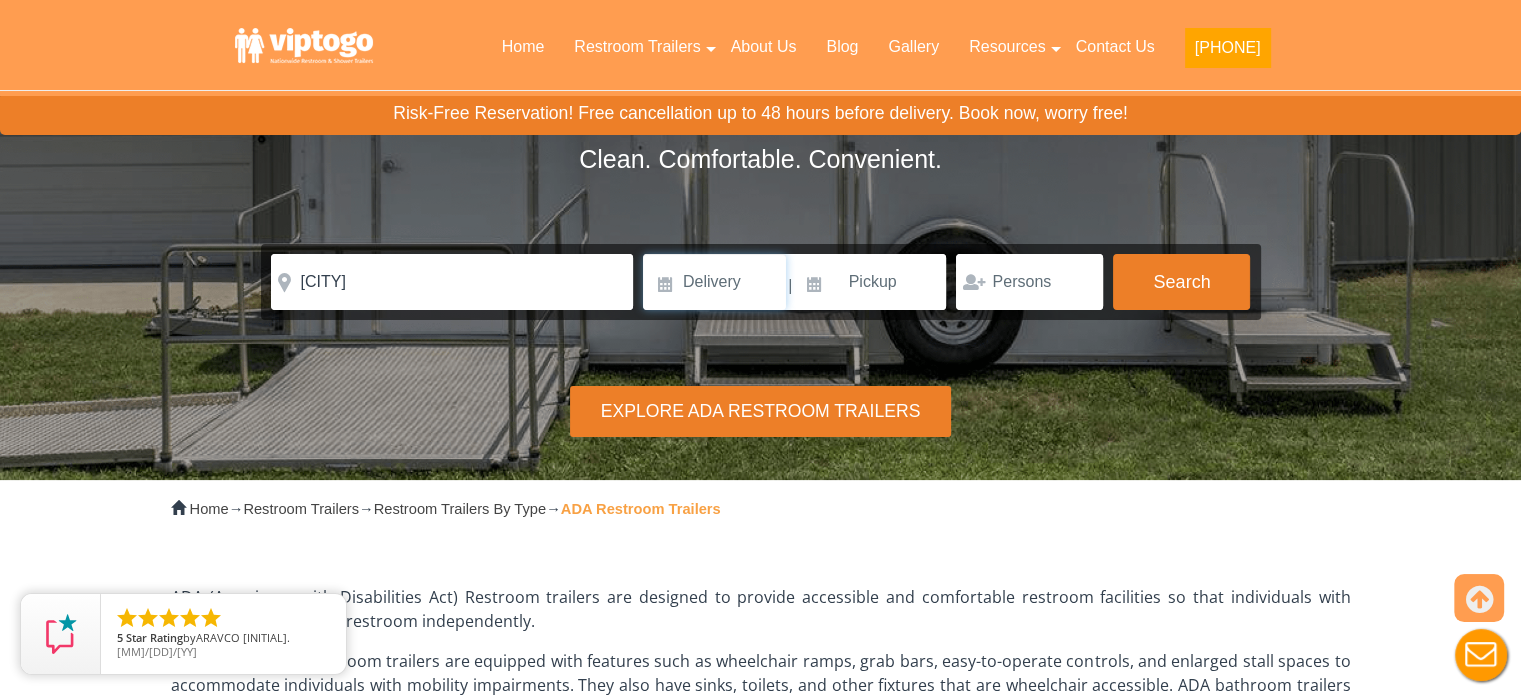 click on "autobtn" at bounding box center (0, 0) 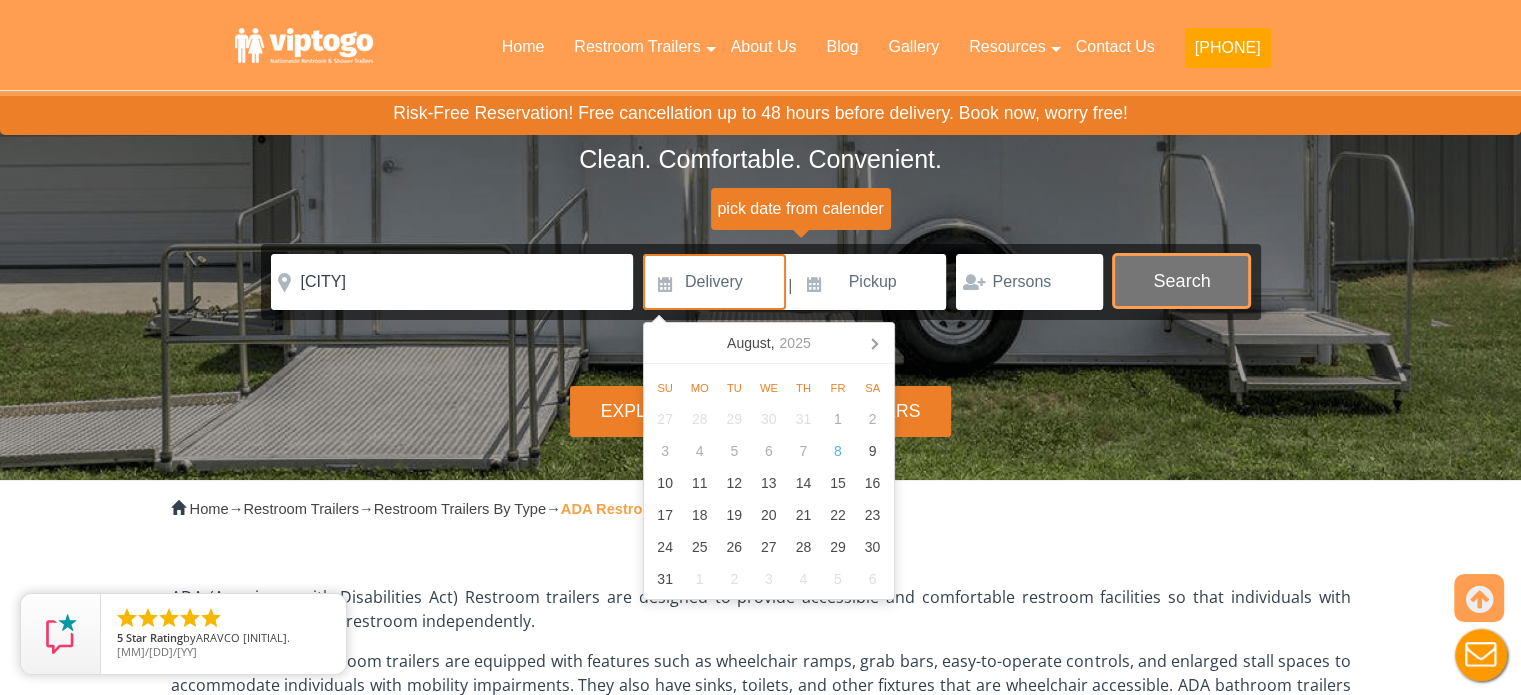 click on "Search" at bounding box center [1181, 281] 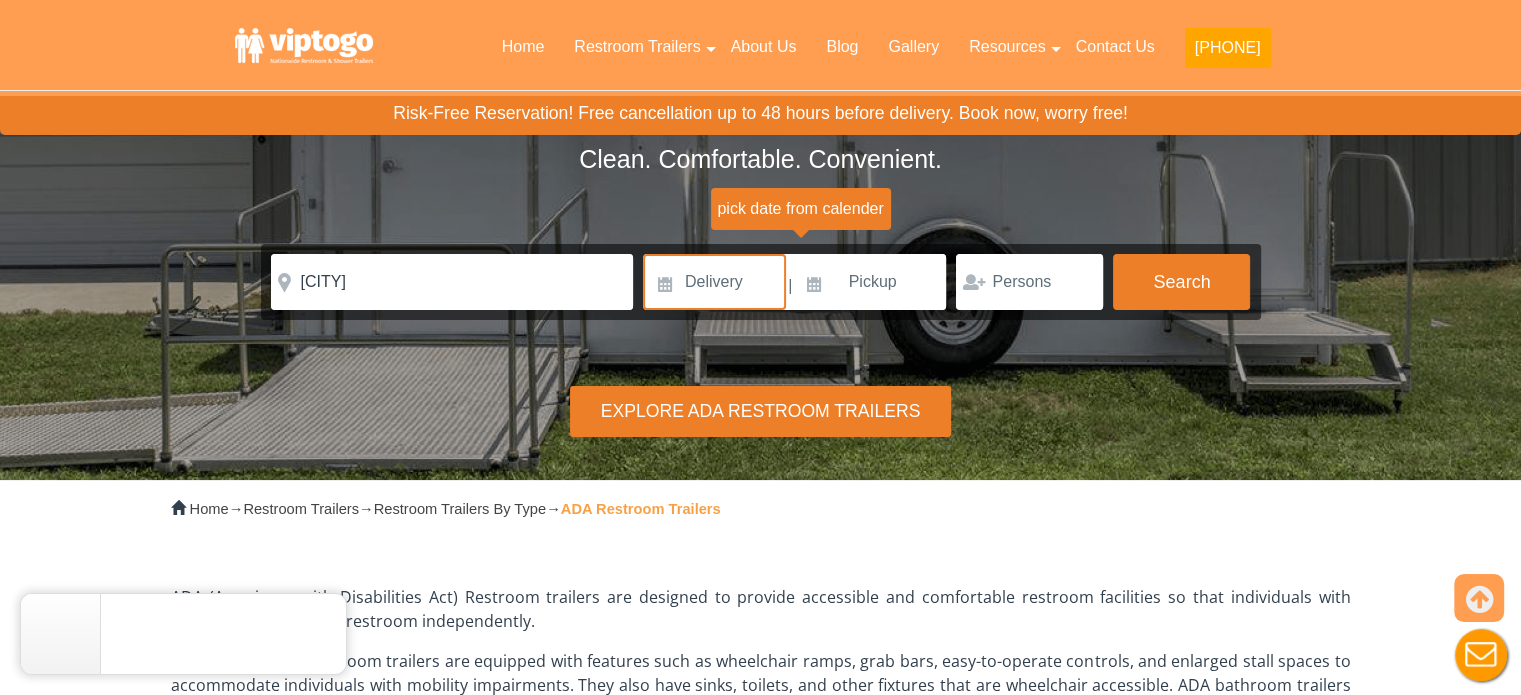 click on "Explore ADA Restroom Trailers" at bounding box center [760, 411] 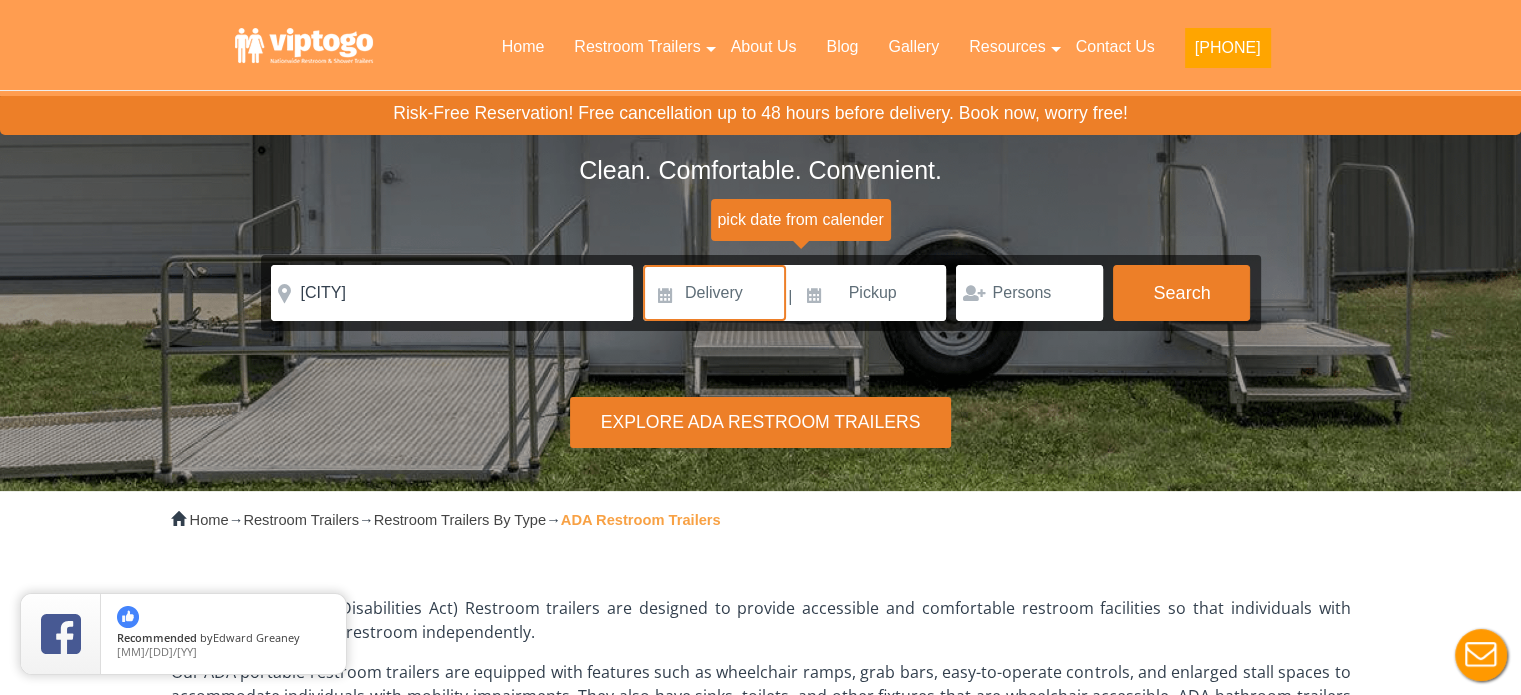 scroll, scrollTop: 7, scrollLeft: 0, axis: vertical 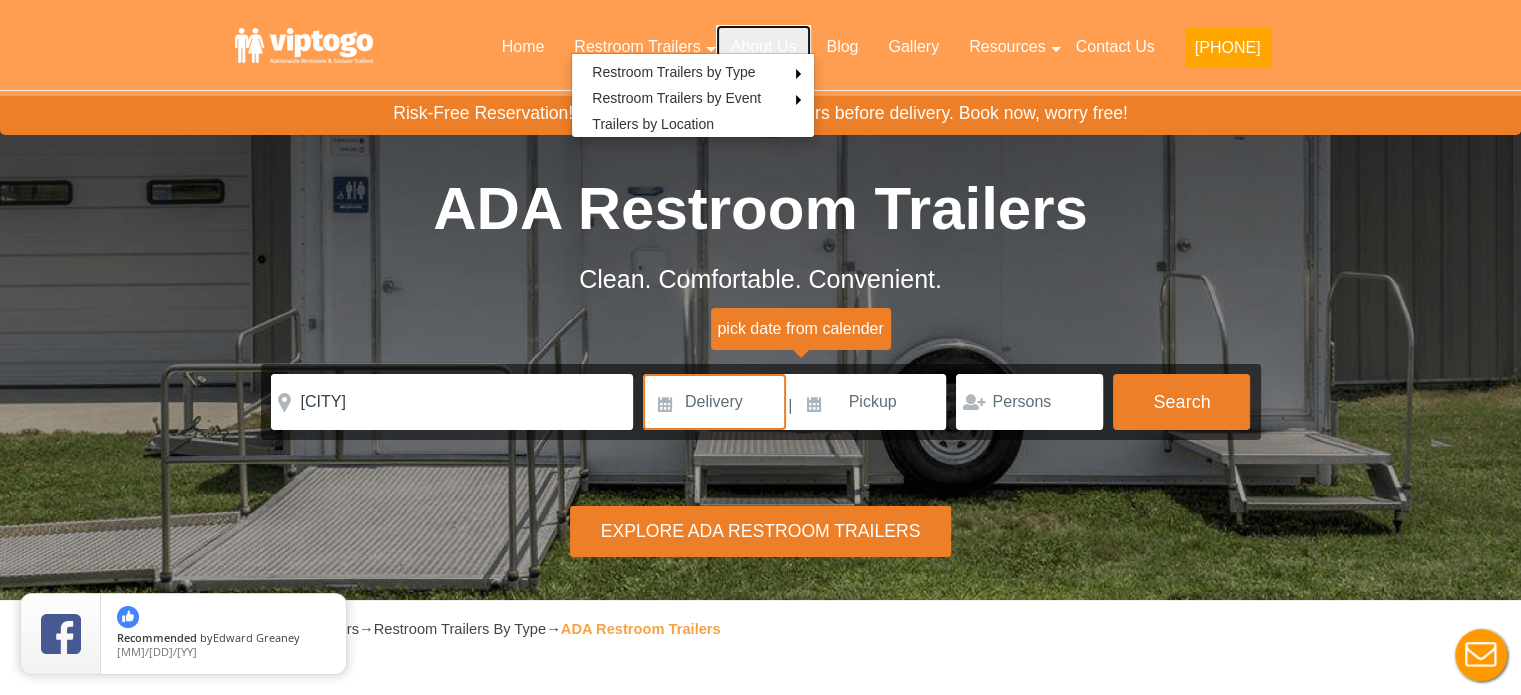 click on "About Us" at bounding box center (764, 47) 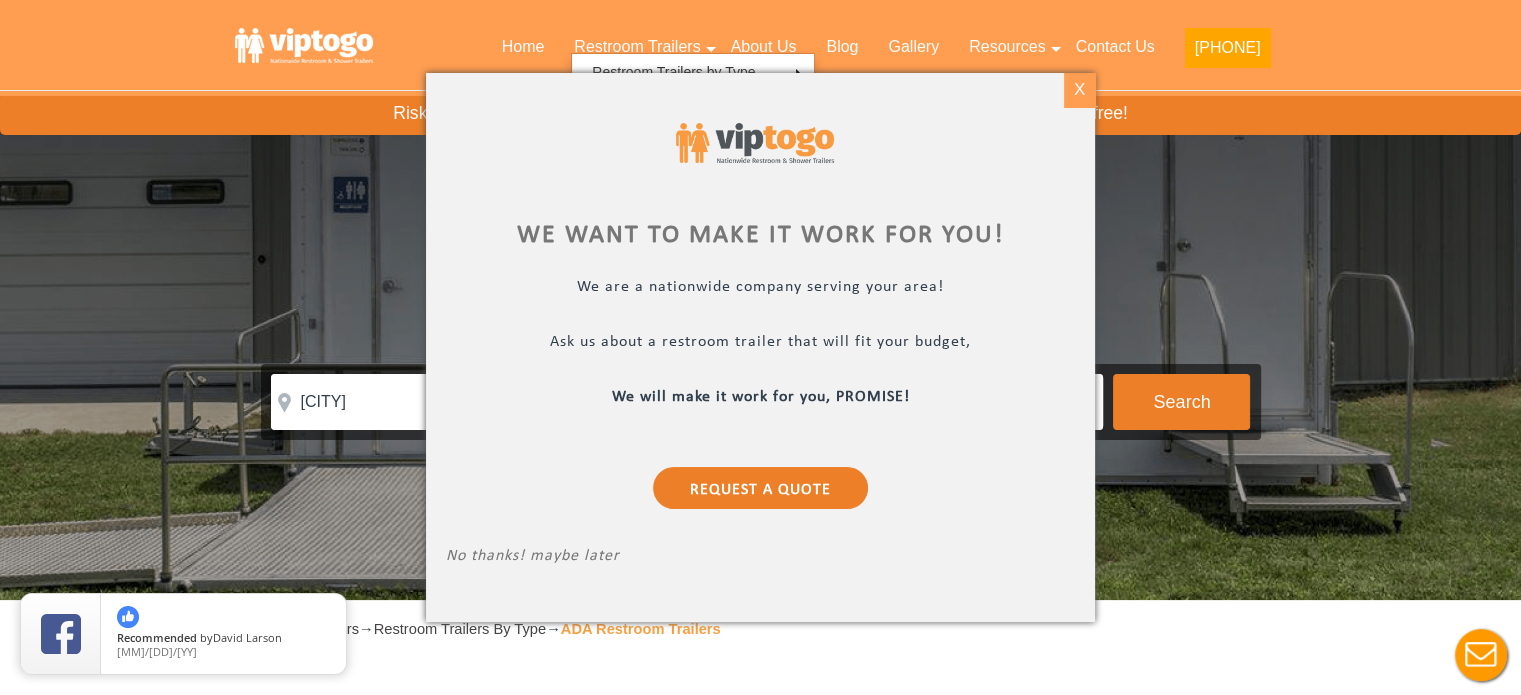click on "X" at bounding box center [1079, 90] 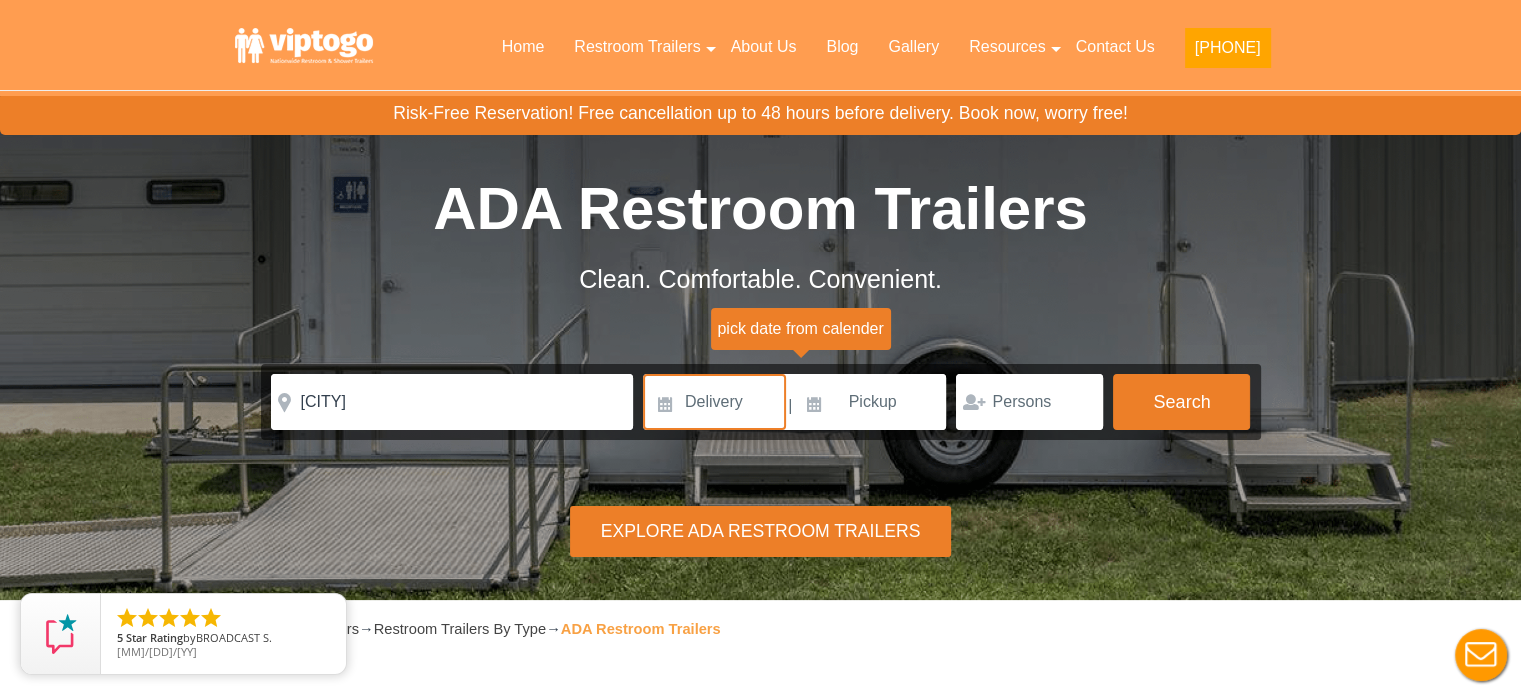 click on "Clean. Comfortable. Convenient." at bounding box center (761, 279) 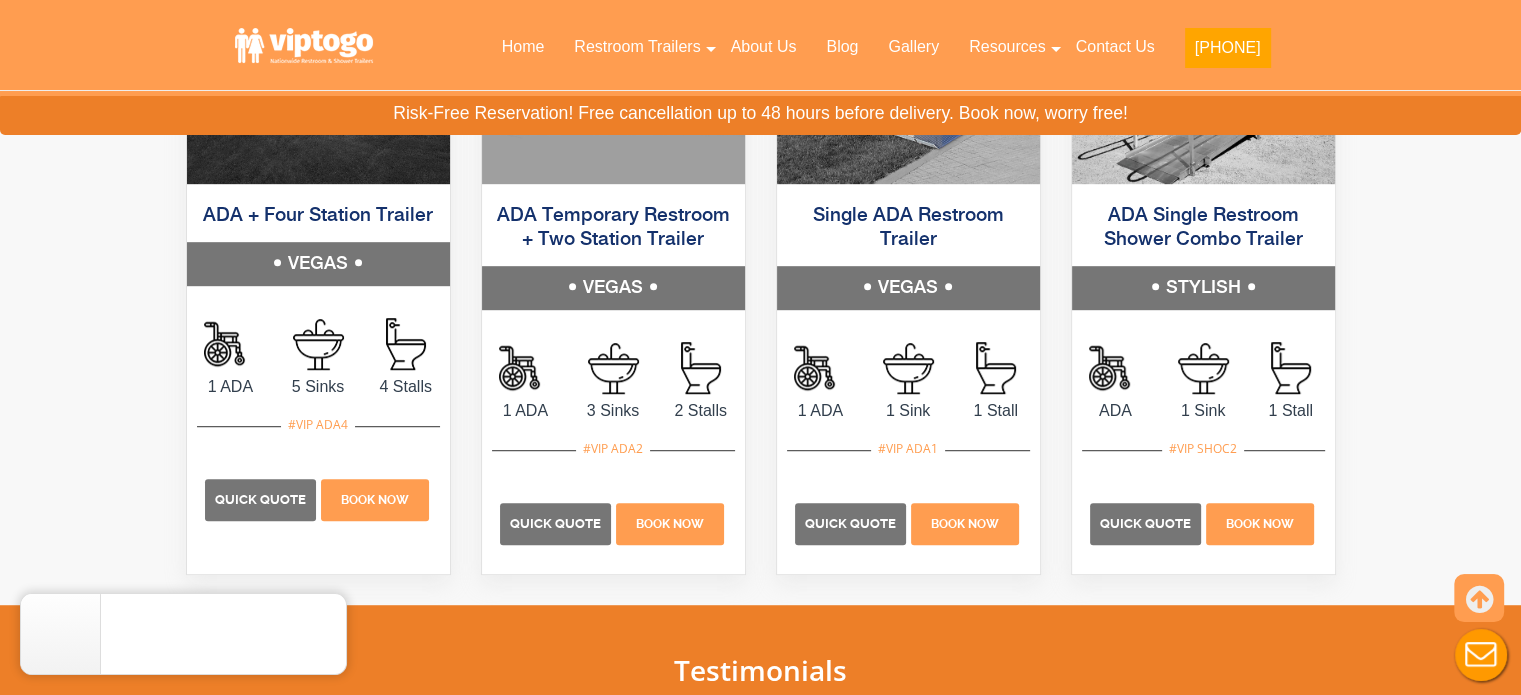scroll, scrollTop: 1140, scrollLeft: 0, axis: vertical 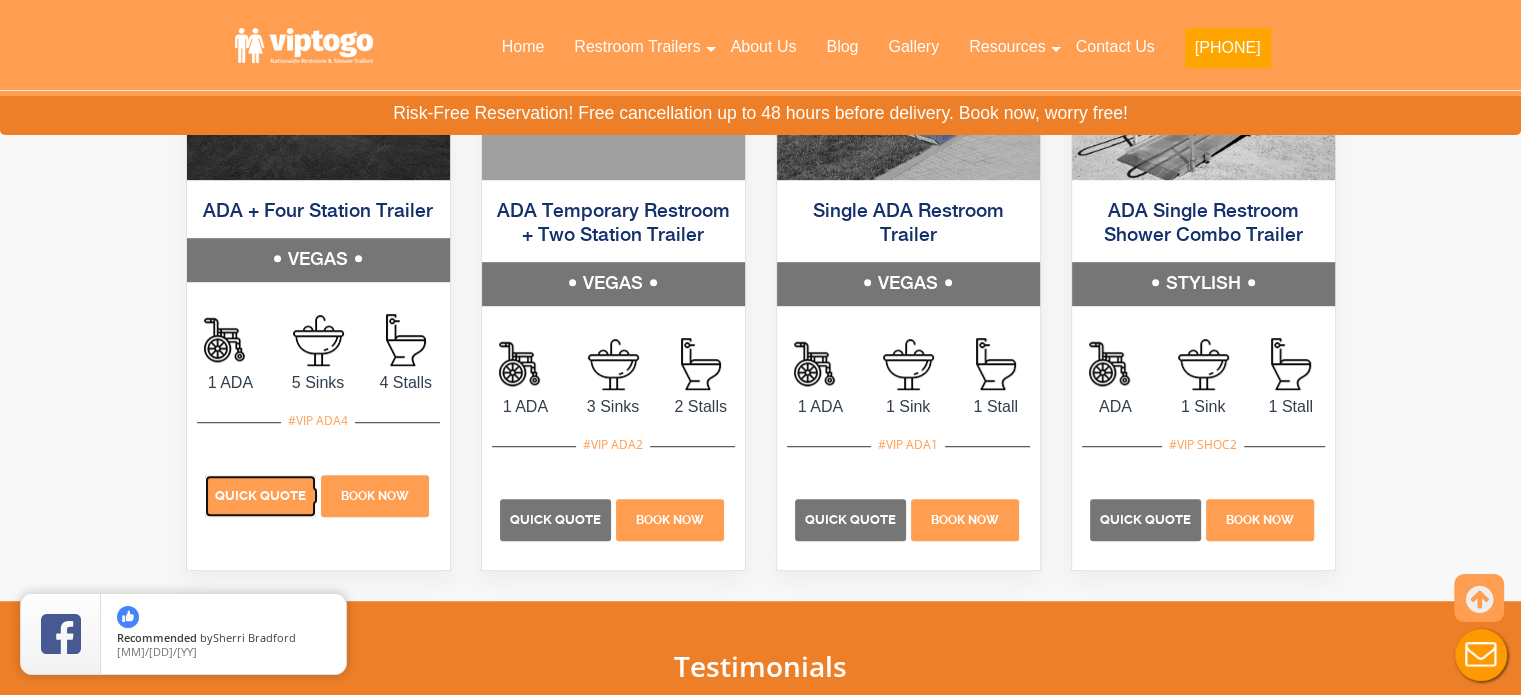click on "Quick Quote" at bounding box center [260, 495] 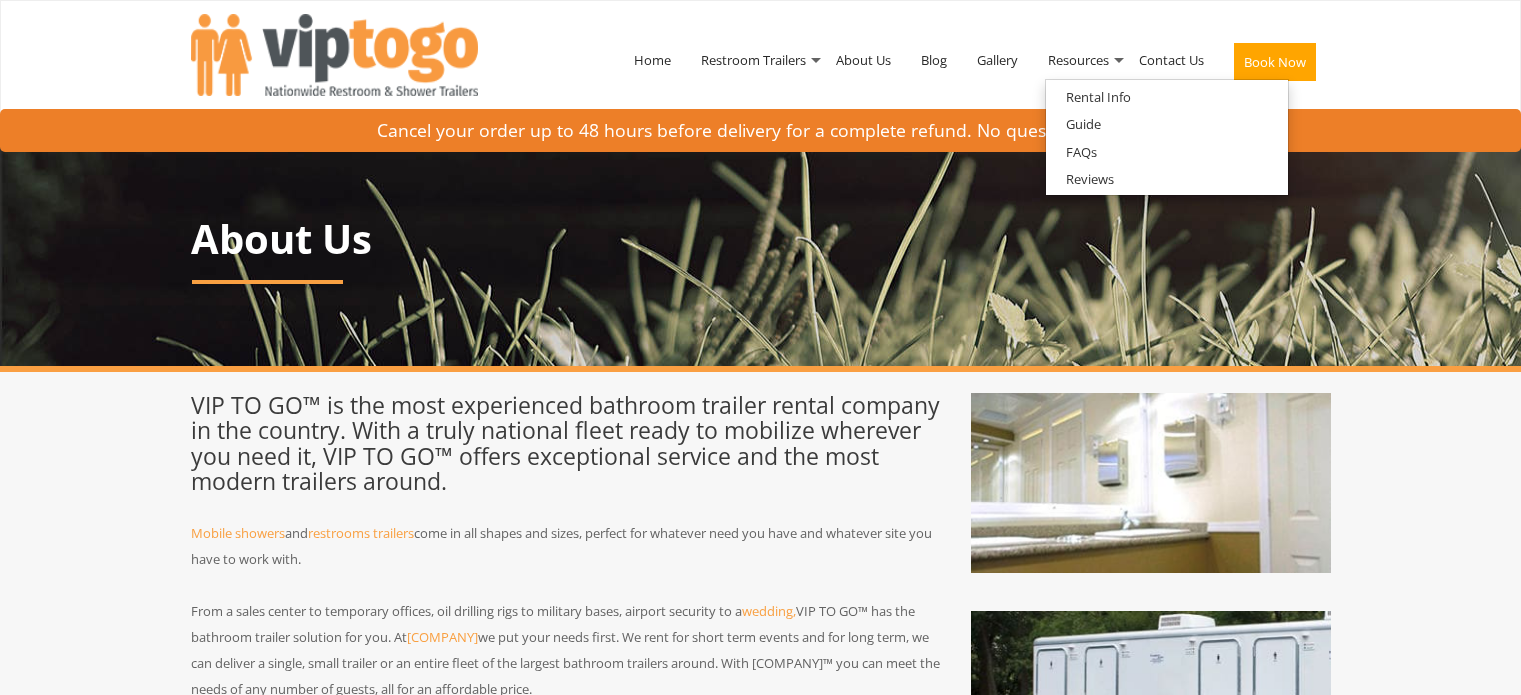 scroll, scrollTop: 0, scrollLeft: 0, axis: both 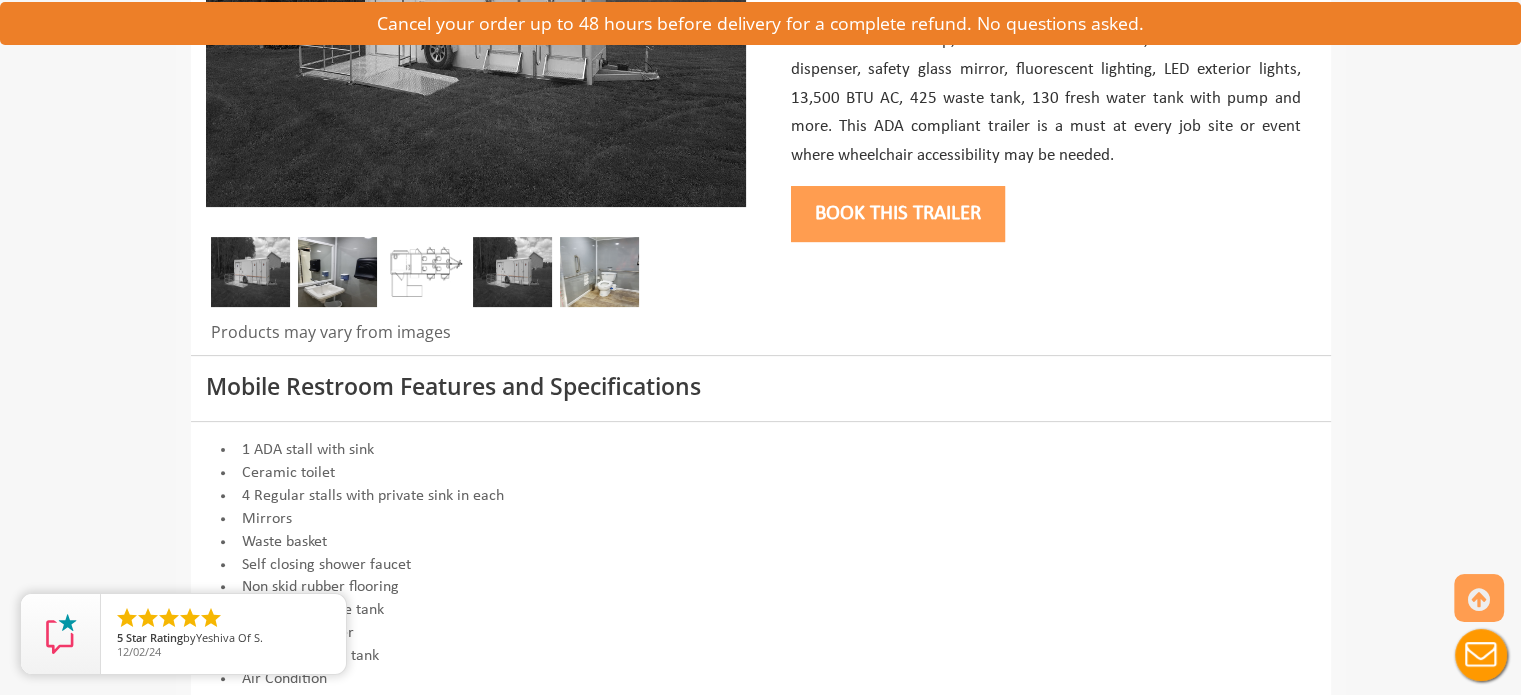 click at bounding box center [425, 272] 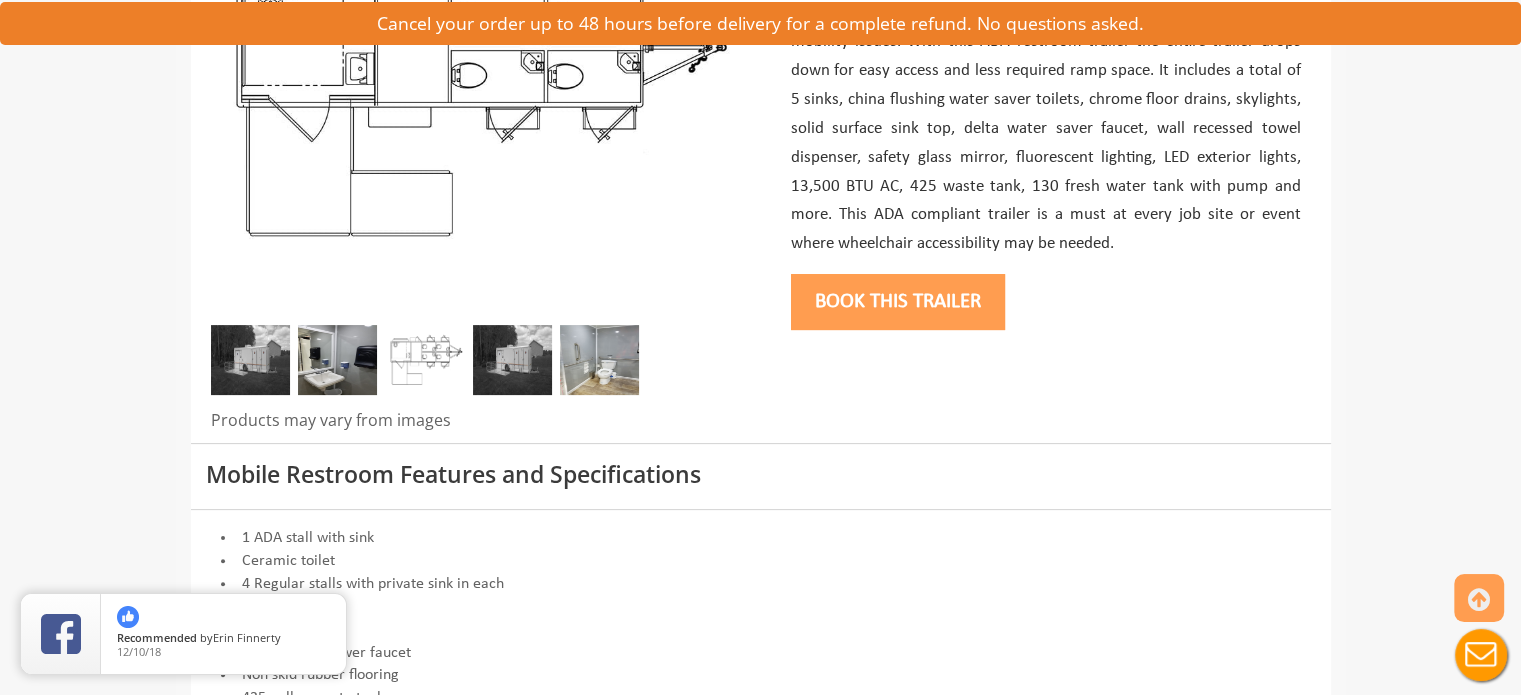 scroll, scrollTop: 400, scrollLeft: 0, axis: vertical 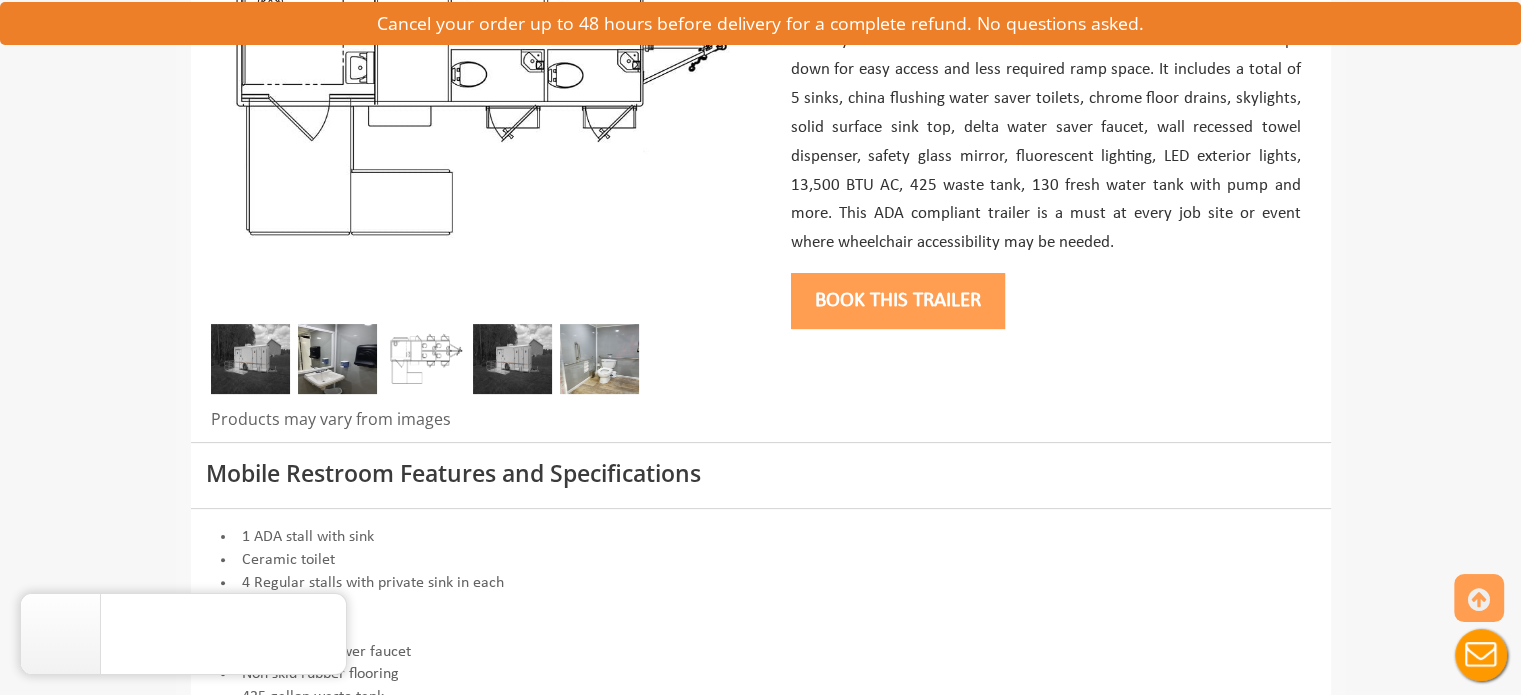 click at bounding box center (512, 359) 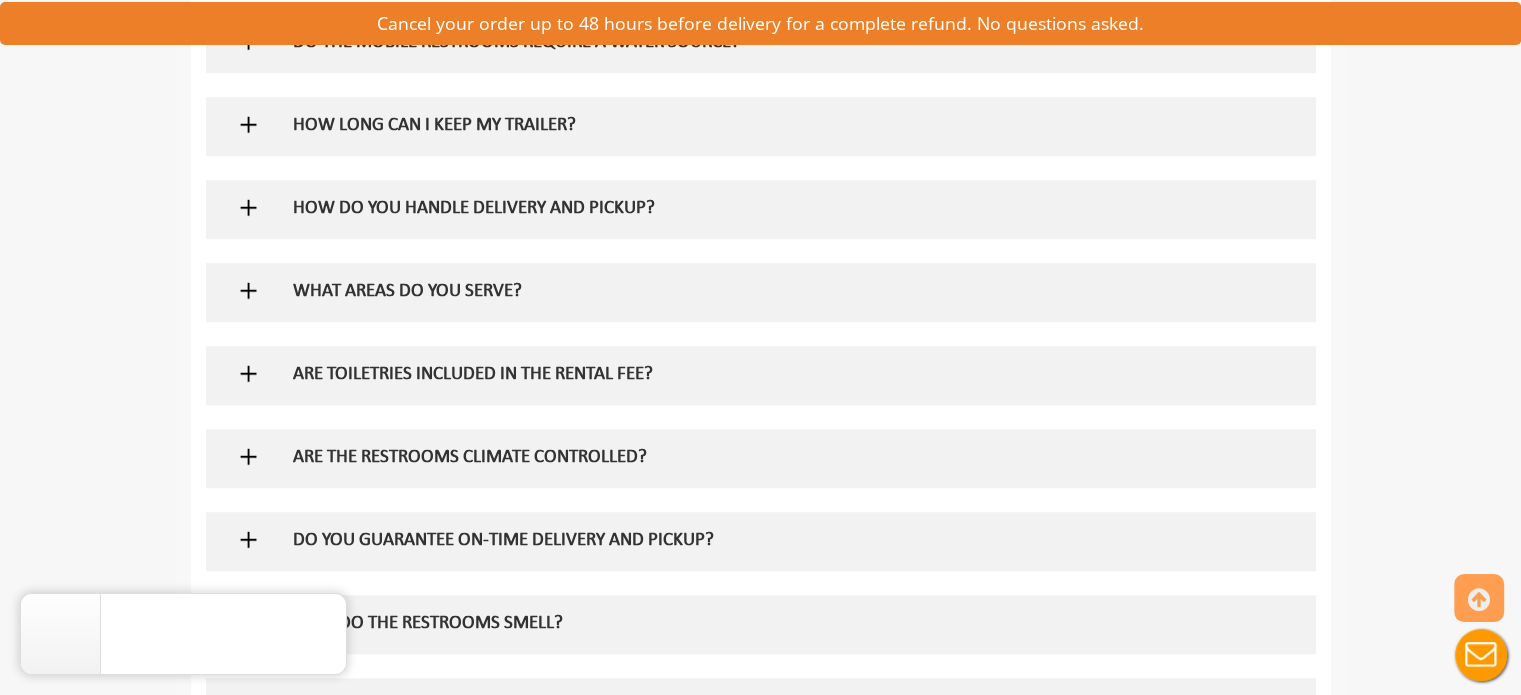 scroll, scrollTop: 1748, scrollLeft: 0, axis: vertical 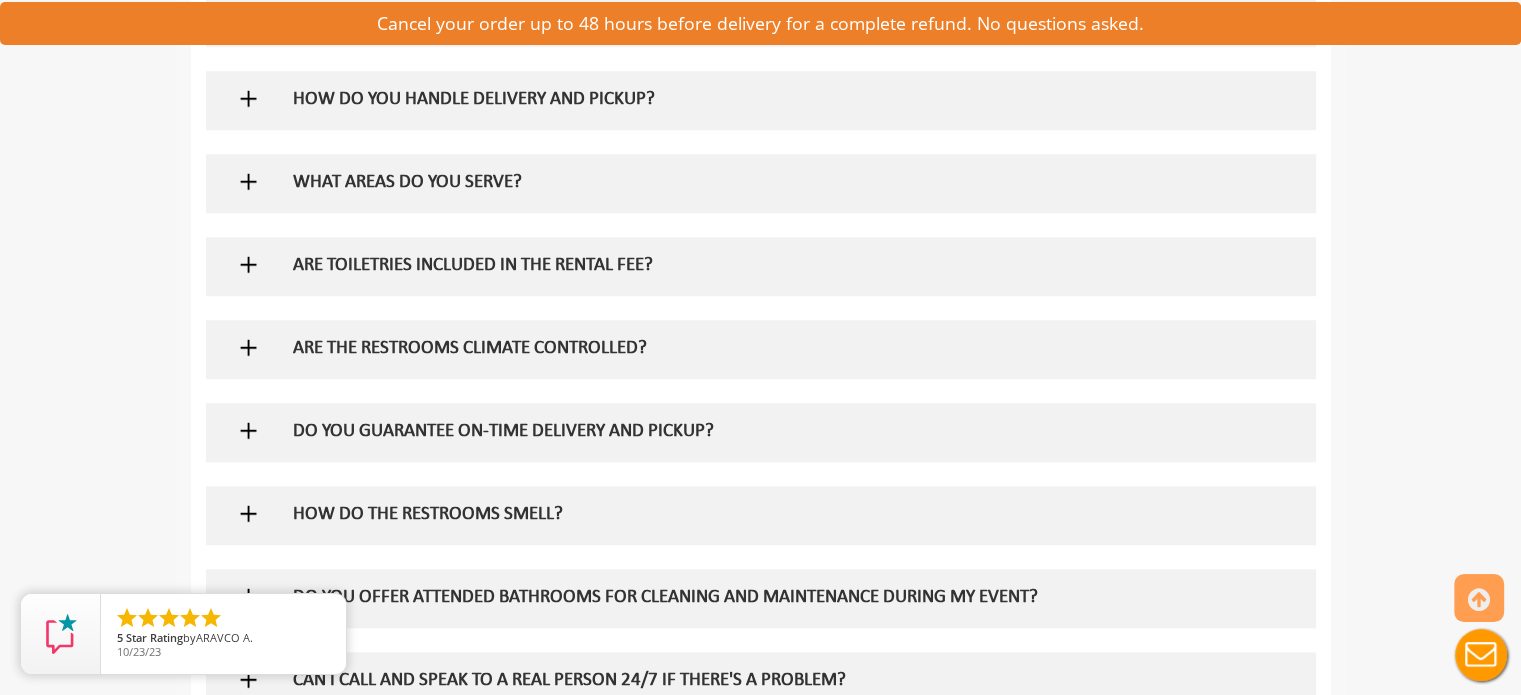 click on "WHAT AREAS DO YOU SERVE?" at bounding box center [728, 183] 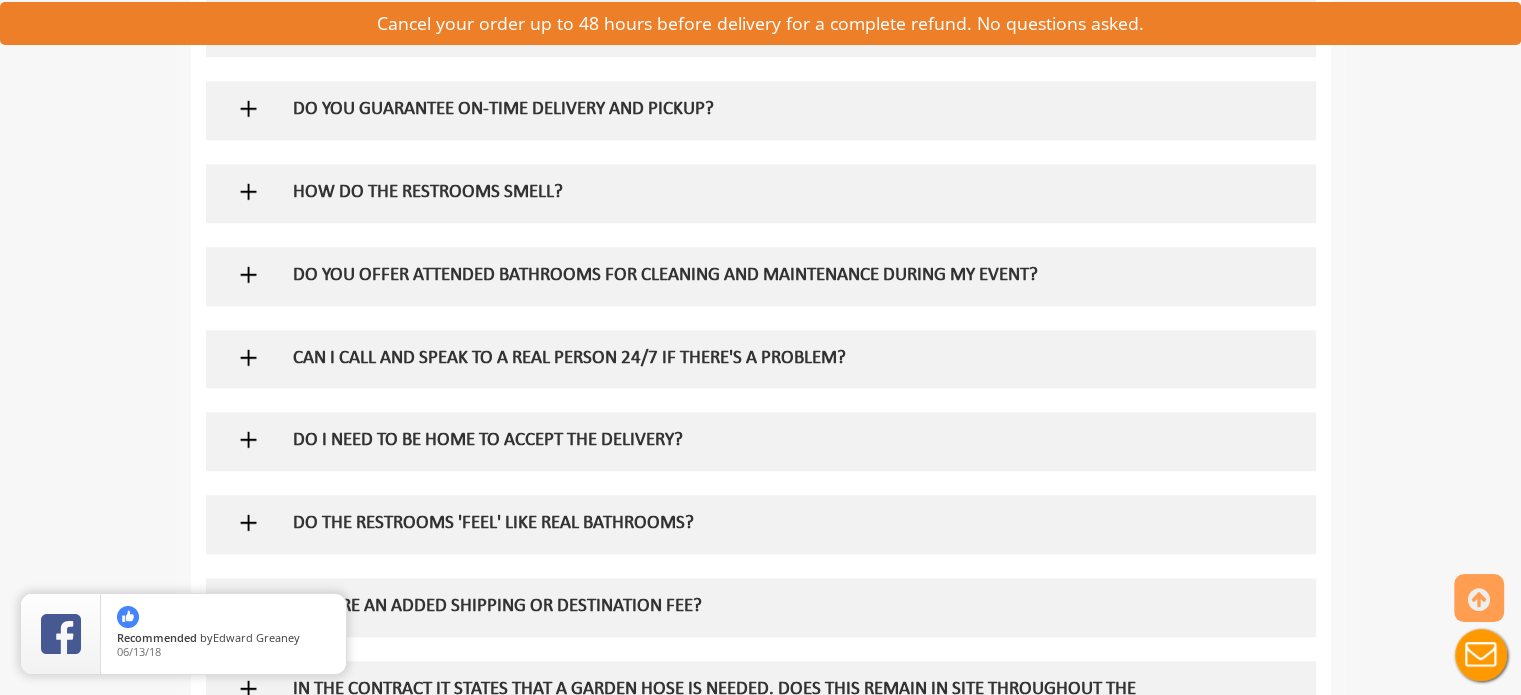 scroll, scrollTop: 2196, scrollLeft: 0, axis: vertical 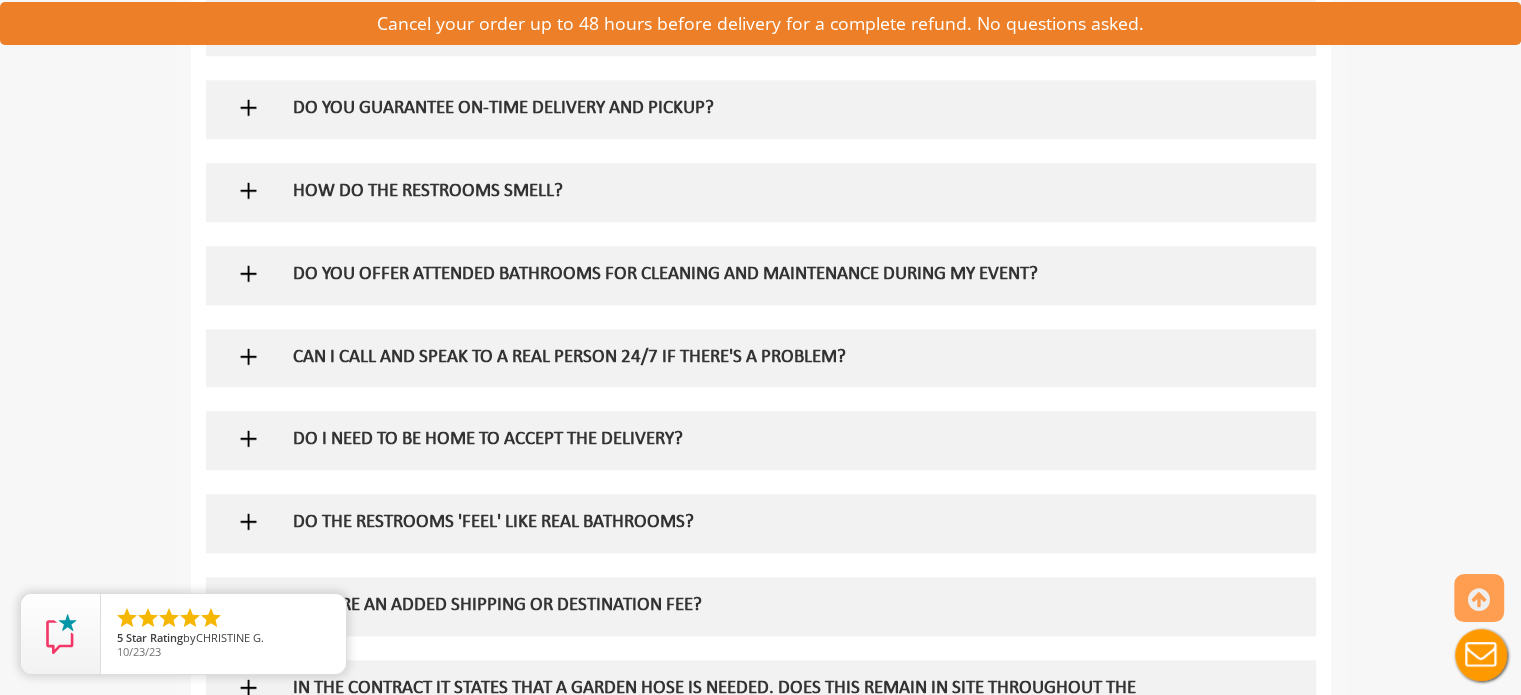 click on "DO YOU OFFER ATTENDED BATHROOMS FOR CLEANING AND MAINTENANCE DURING MY EVENT?" at bounding box center (728, 275) 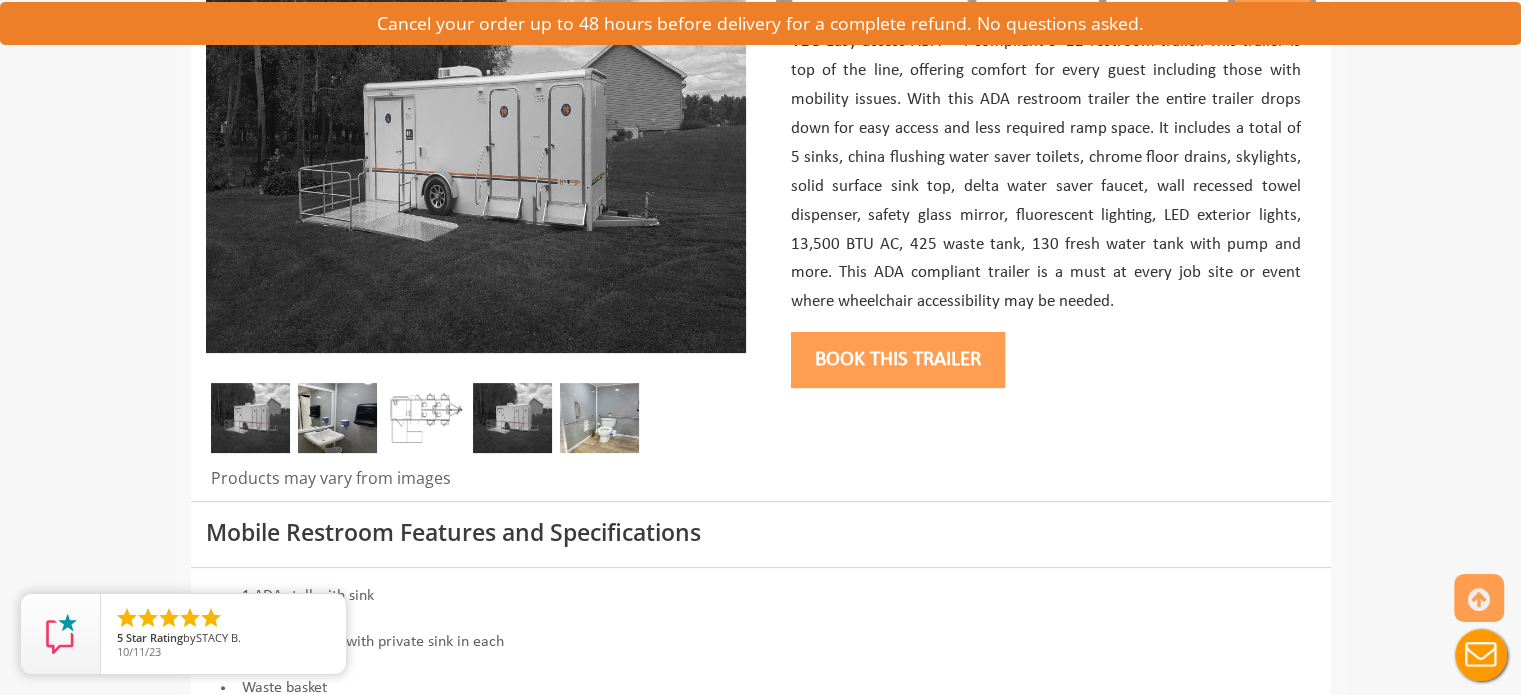 scroll, scrollTop: 360, scrollLeft: 0, axis: vertical 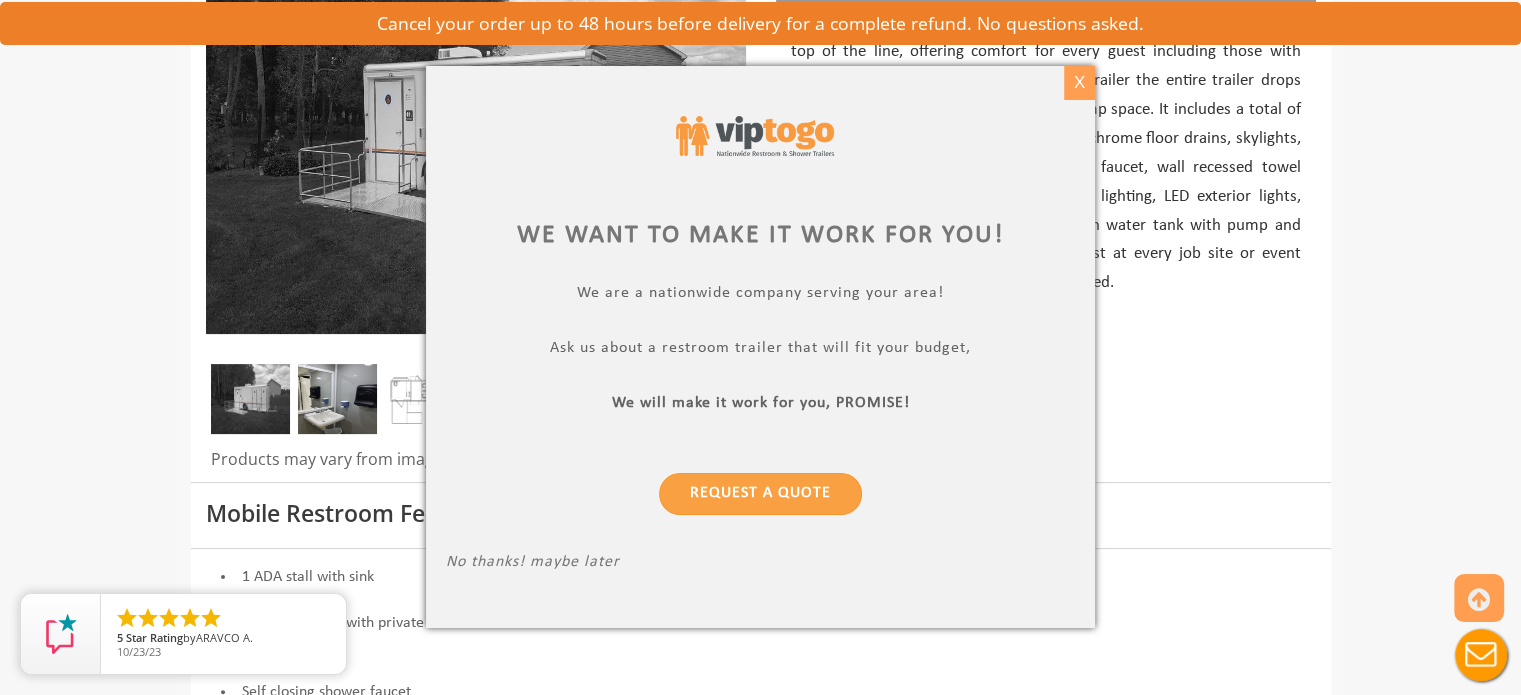 click on "X" at bounding box center [1079, 83] 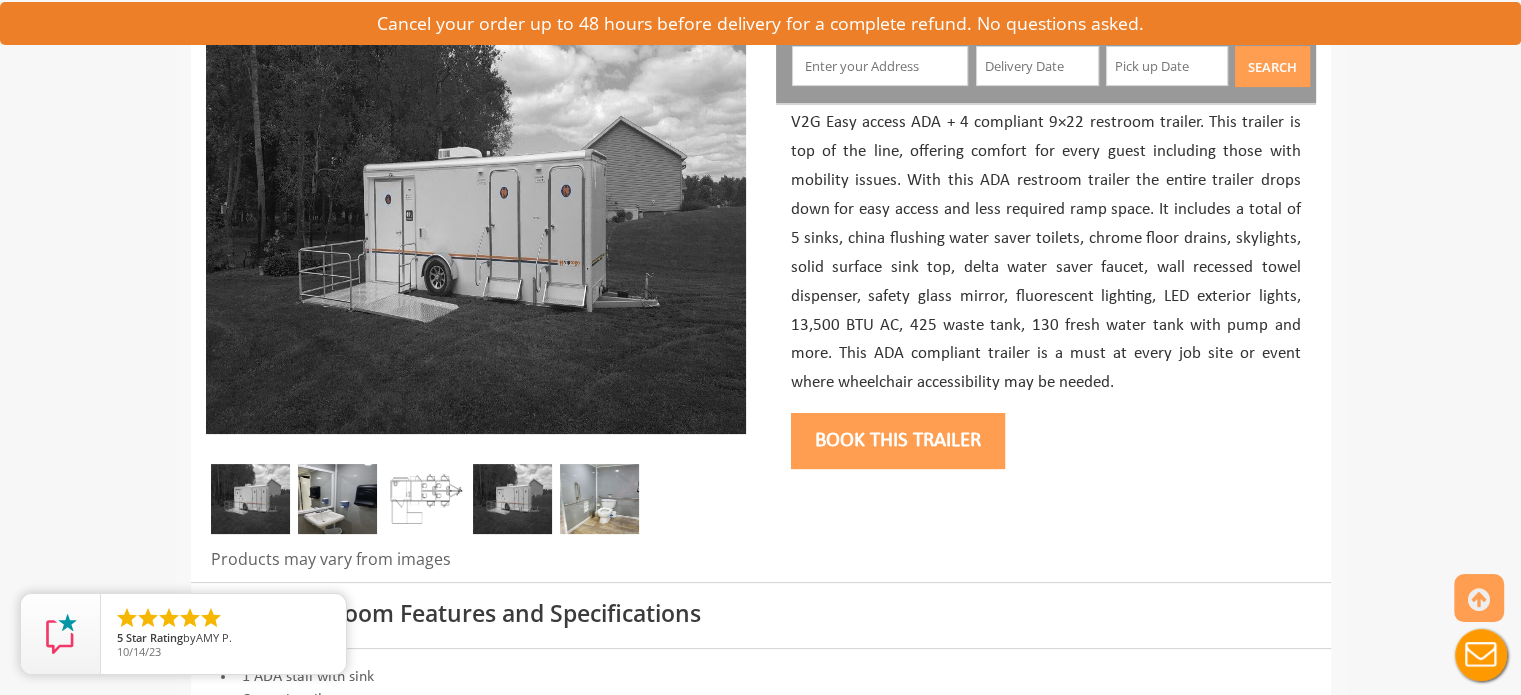 scroll, scrollTop: 0, scrollLeft: 0, axis: both 